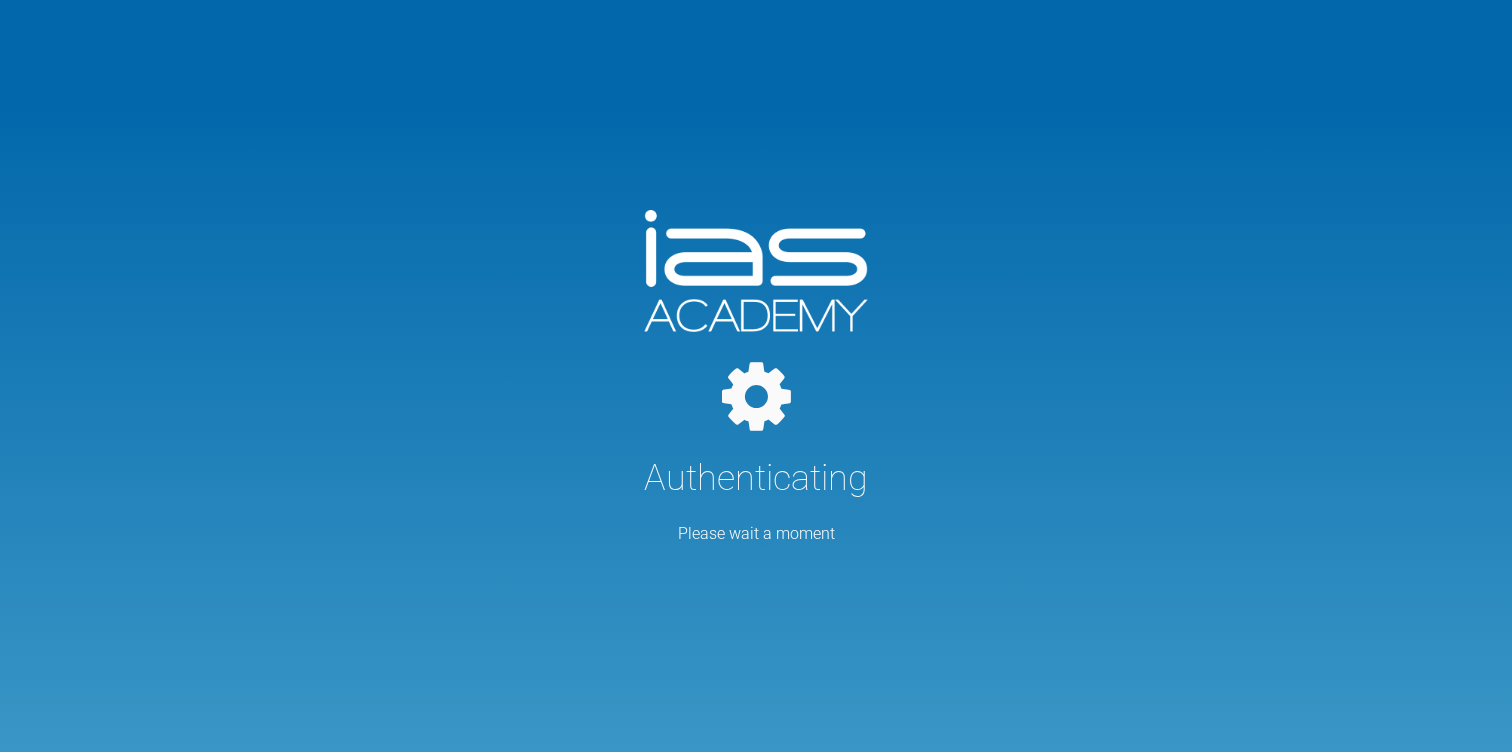 scroll, scrollTop: 0, scrollLeft: 0, axis: both 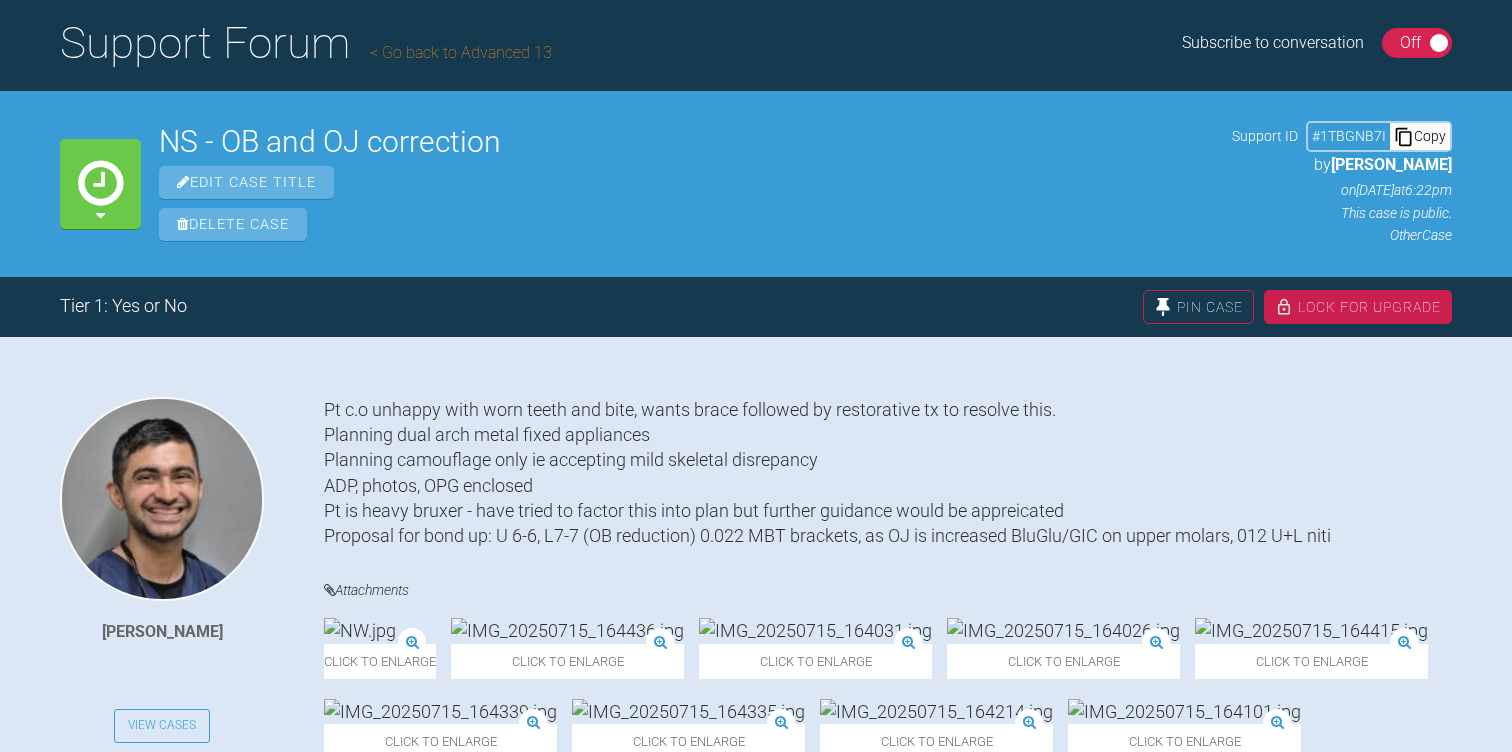 click on "Go back to Advanced 13" at bounding box center (461, 52) 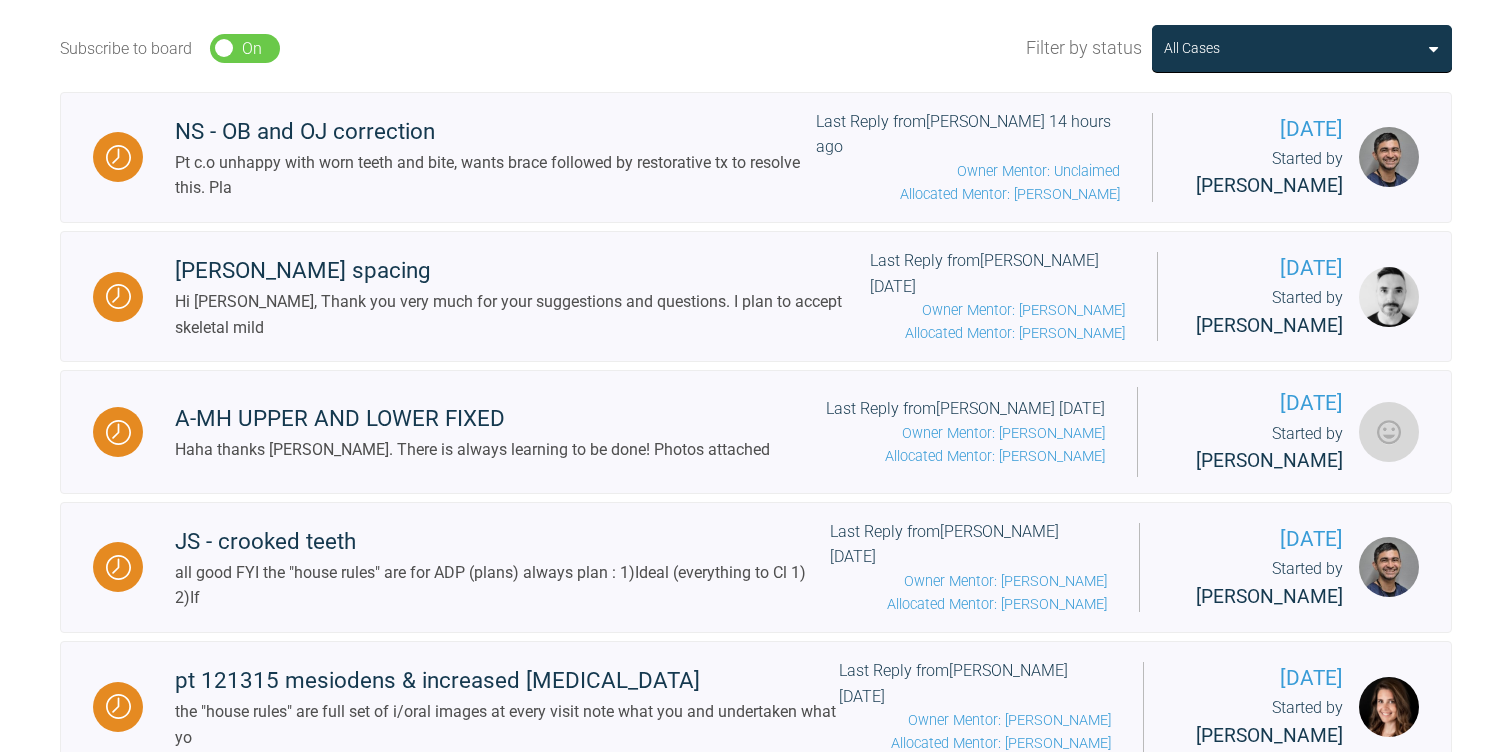 scroll, scrollTop: 771, scrollLeft: 0, axis: vertical 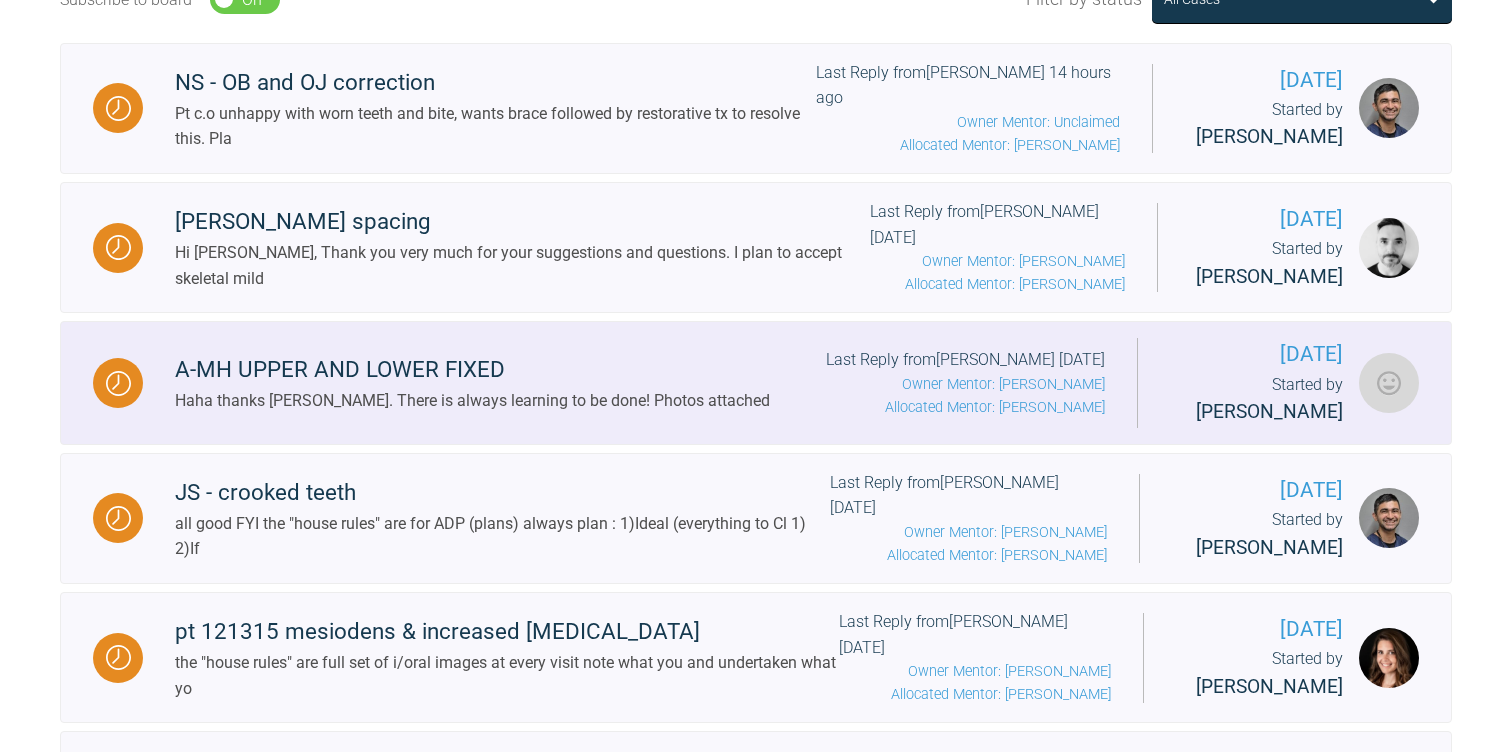 click on "A-MH UPPER AND LOWER FIXED" at bounding box center (472, 370) 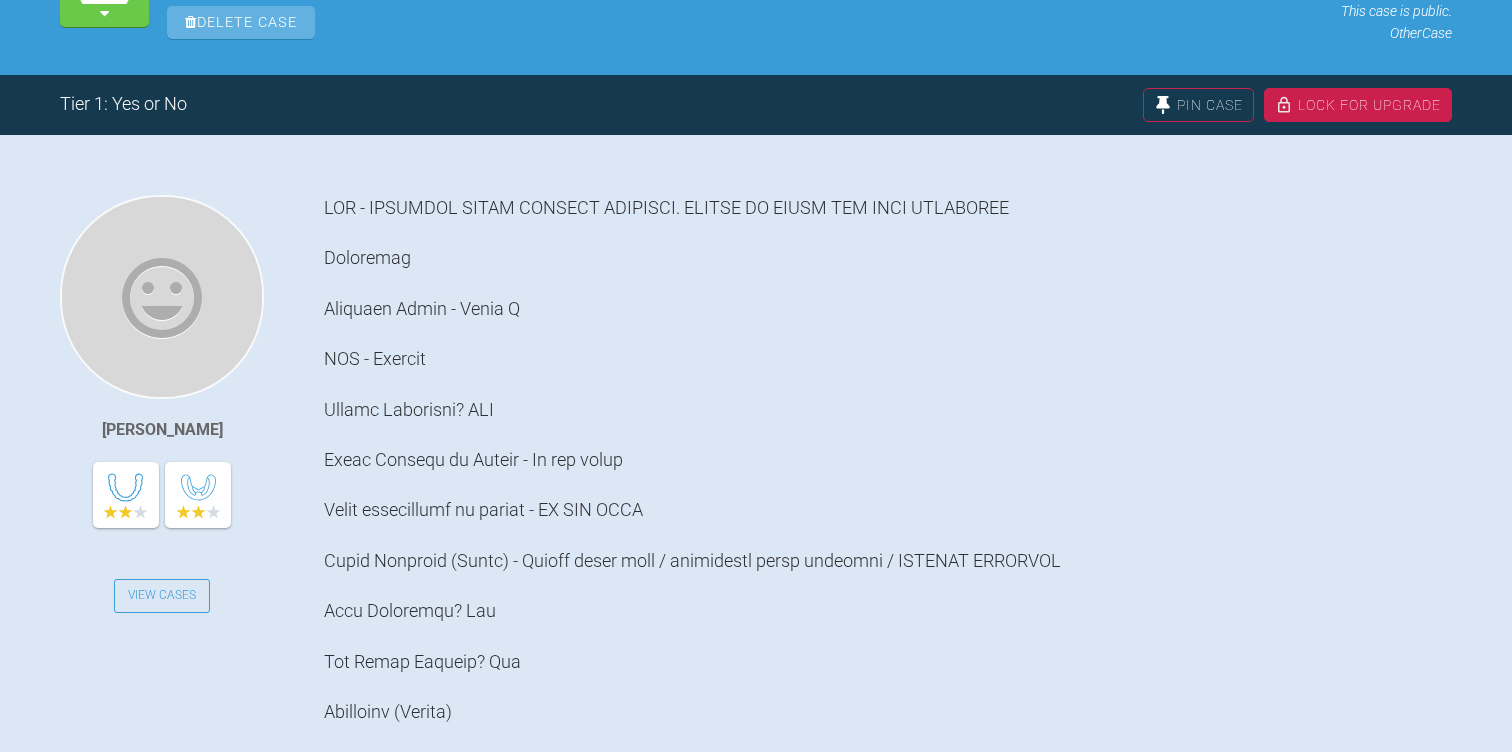 scroll, scrollTop: 0, scrollLeft: 0, axis: both 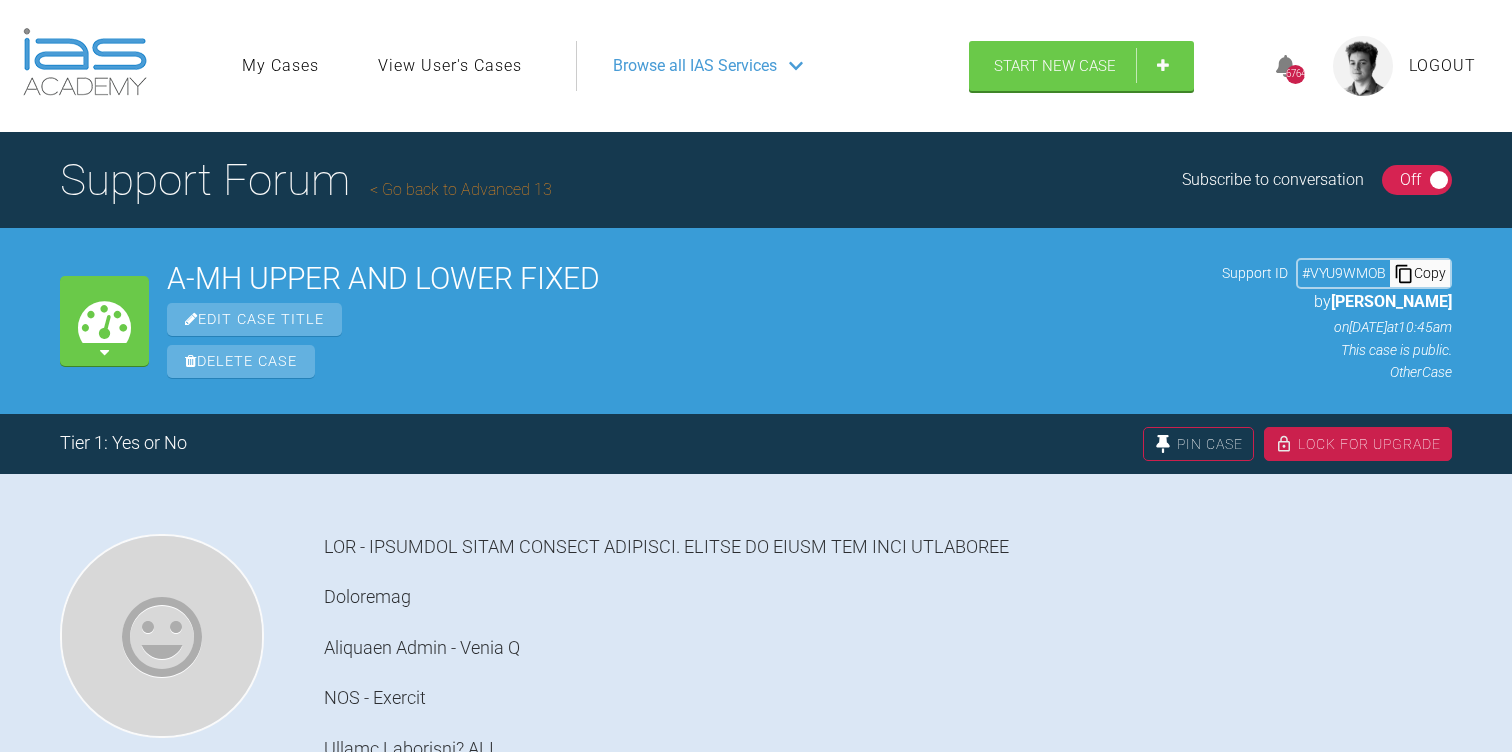 click on "Go back to Advanced 13" at bounding box center (461, 189) 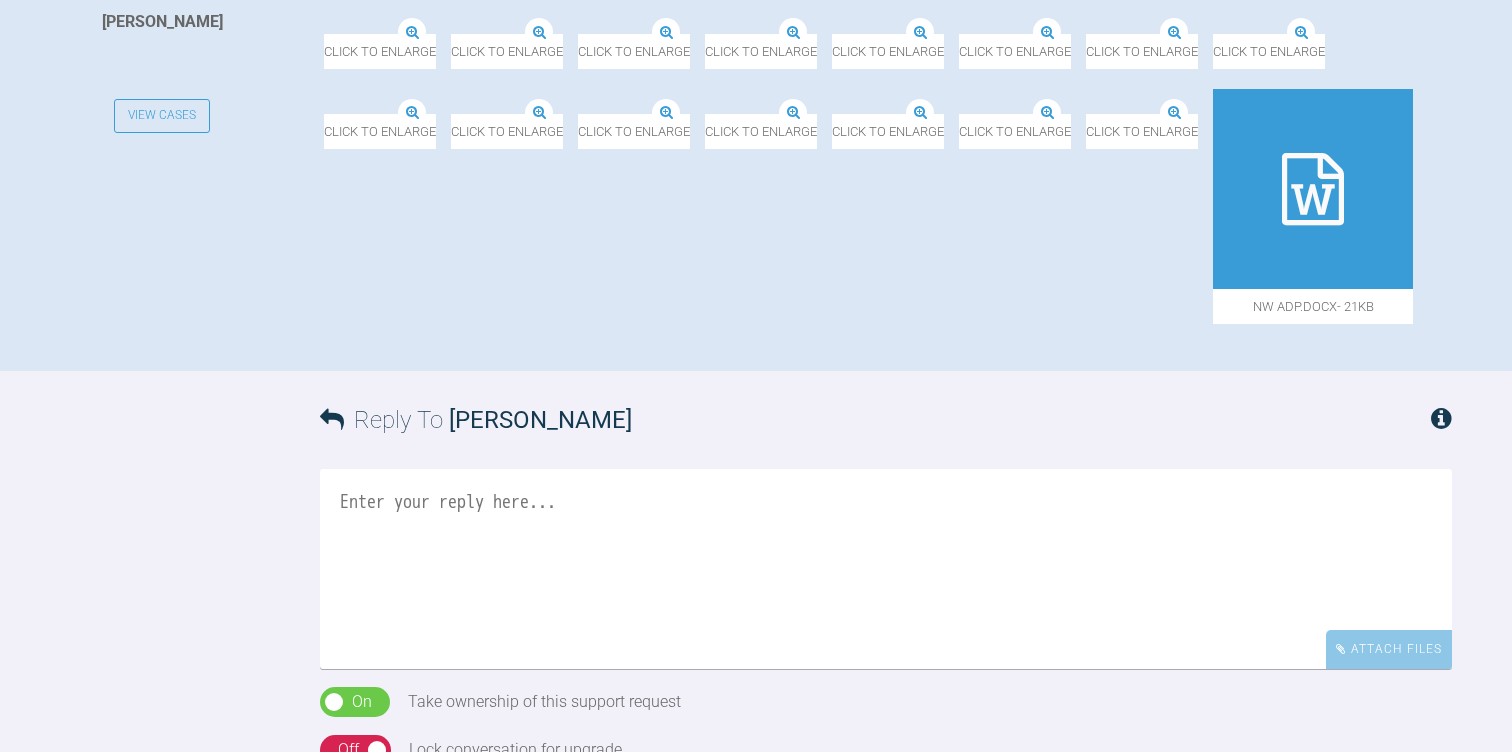 scroll, scrollTop: 761, scrollLeft: 0, axis: vertical 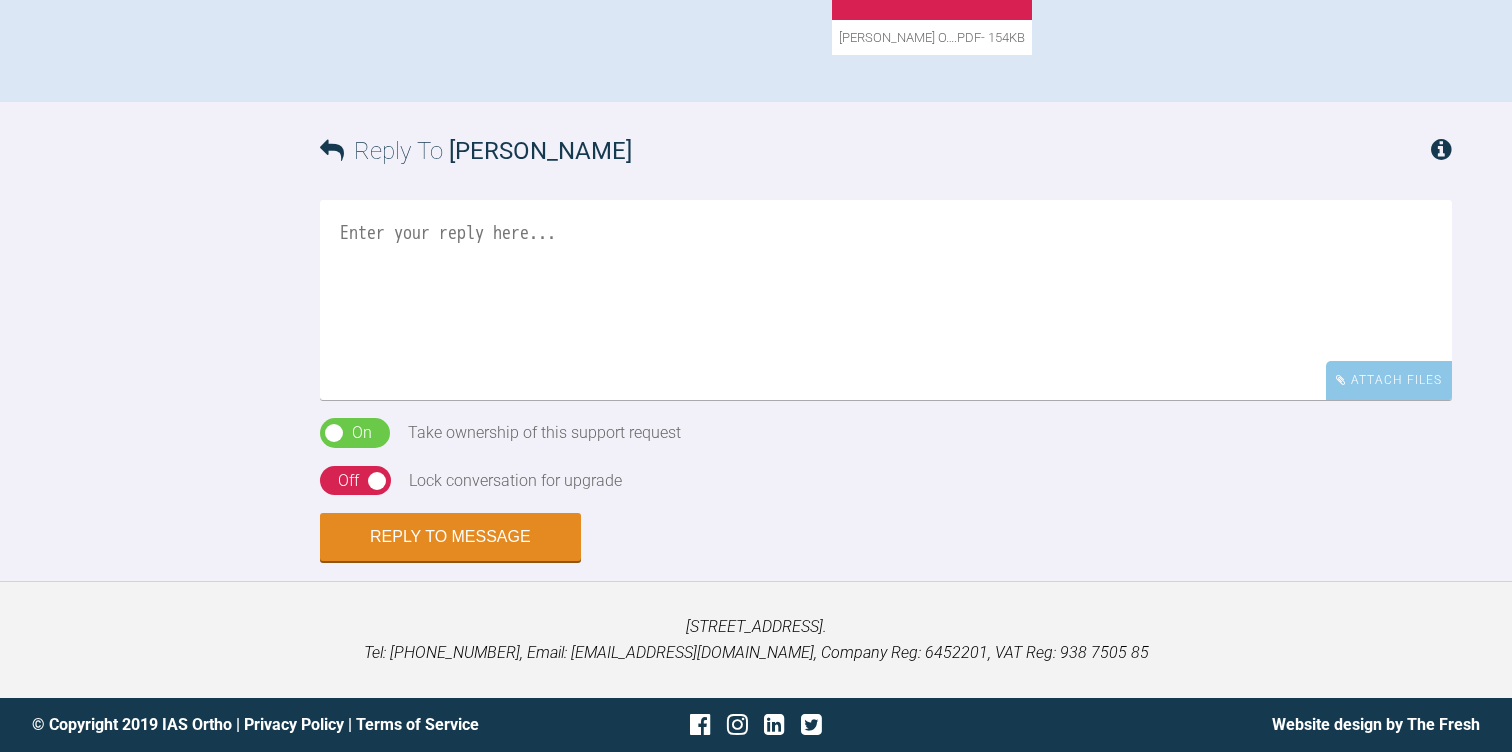 click at bounding box center (705, -154) 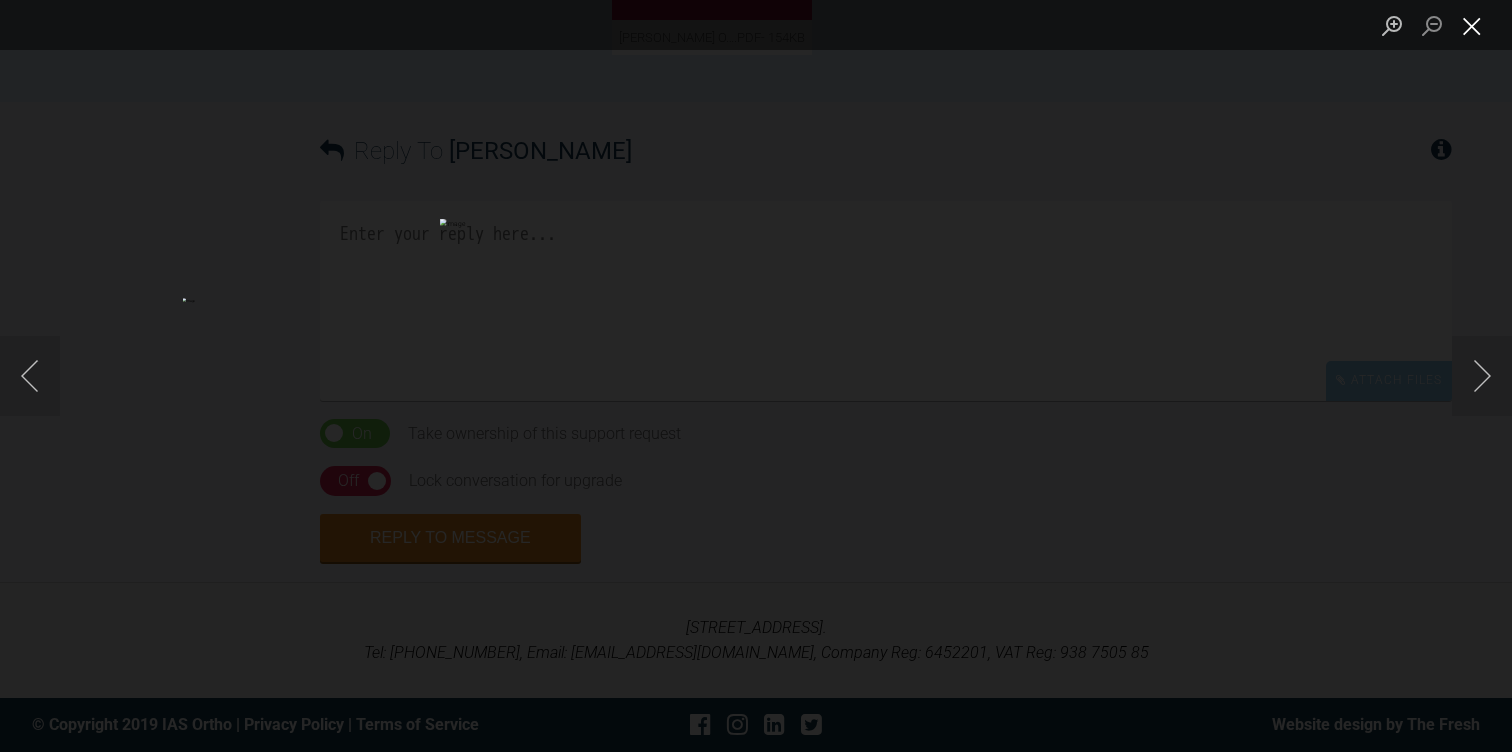 click at bounding box center (1472, 25) 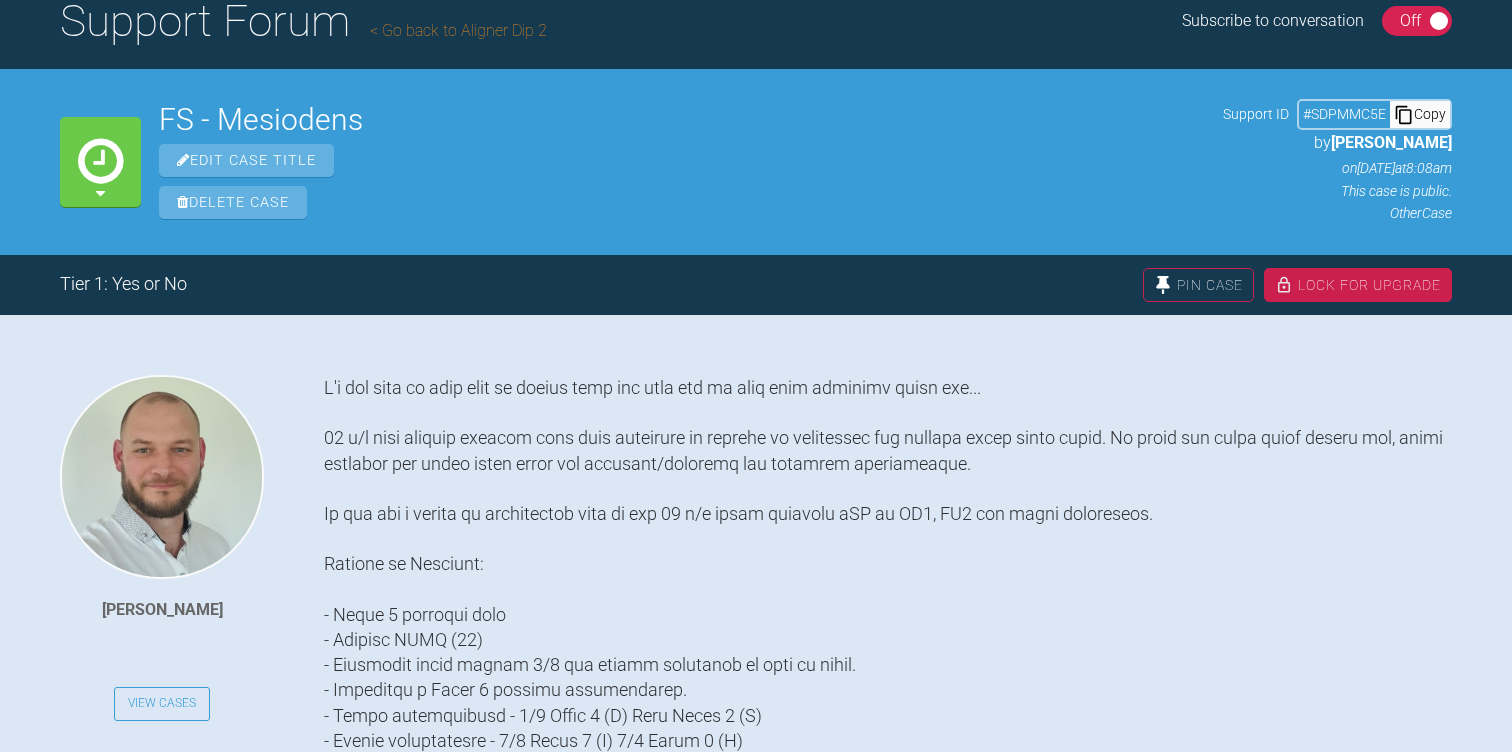 scroll, scrollTop: 0, scrollLeft: 0, axis: both 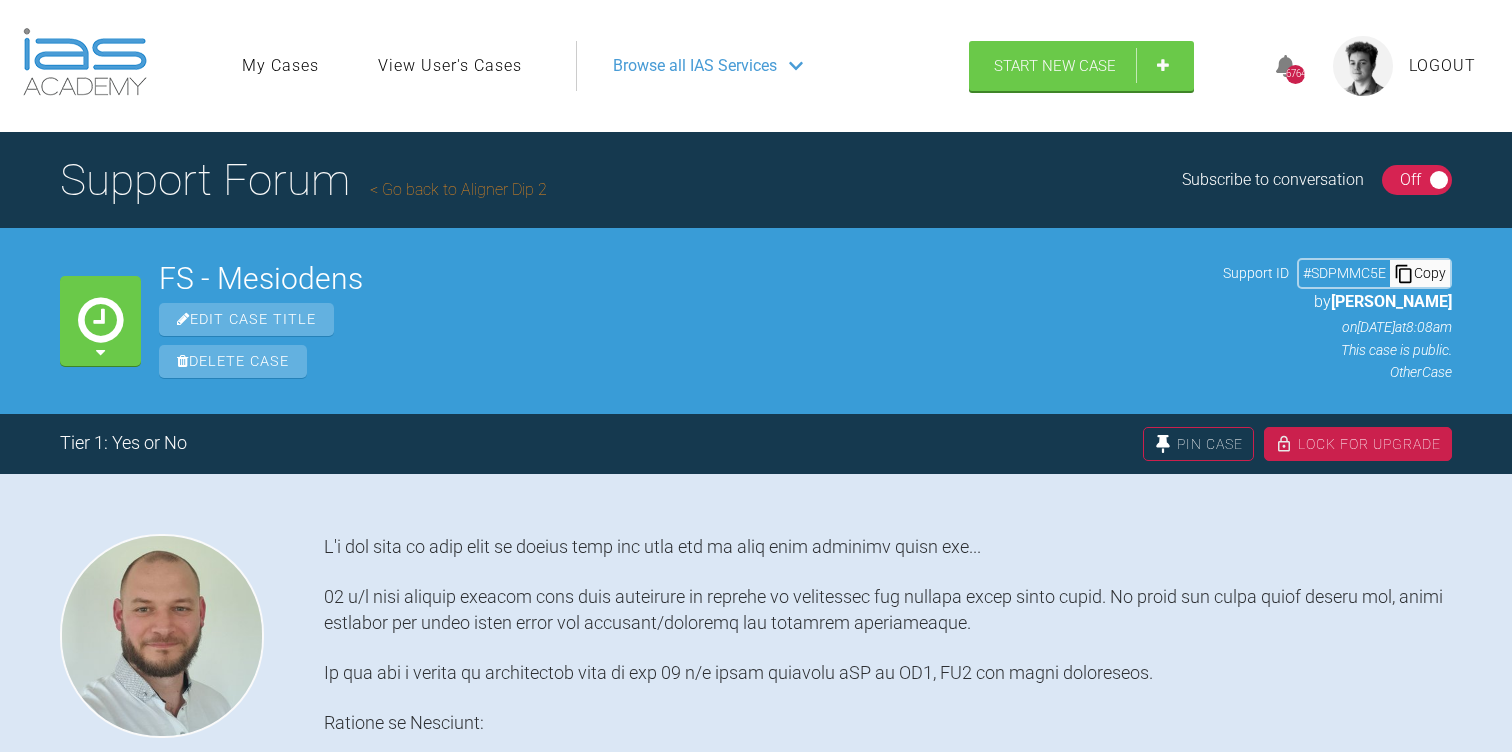 click on "Support Forum Go back to Aligner Dip 2" at bounding box center (303, 180) 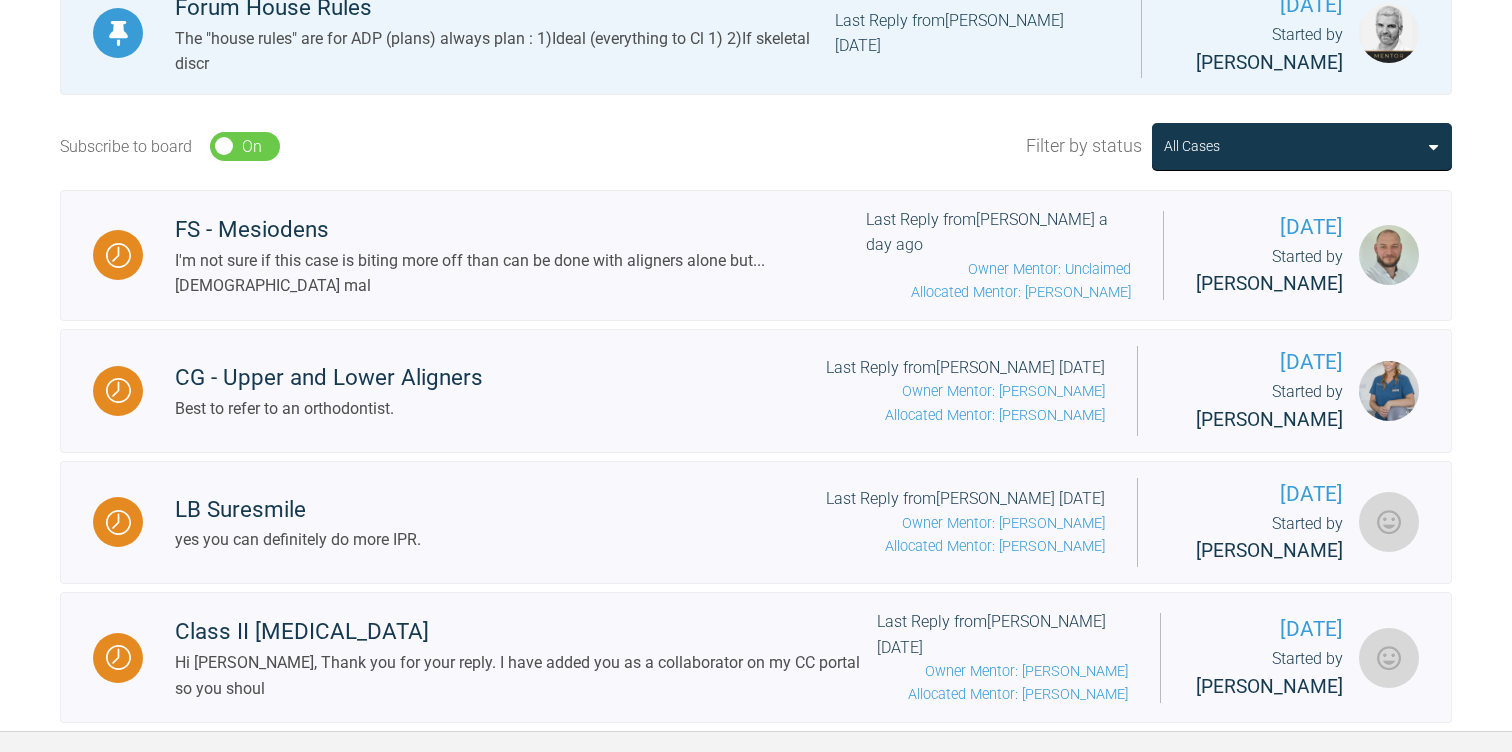 scroll, scrollTop: 738, scrollLeft: 0, axis: vertical 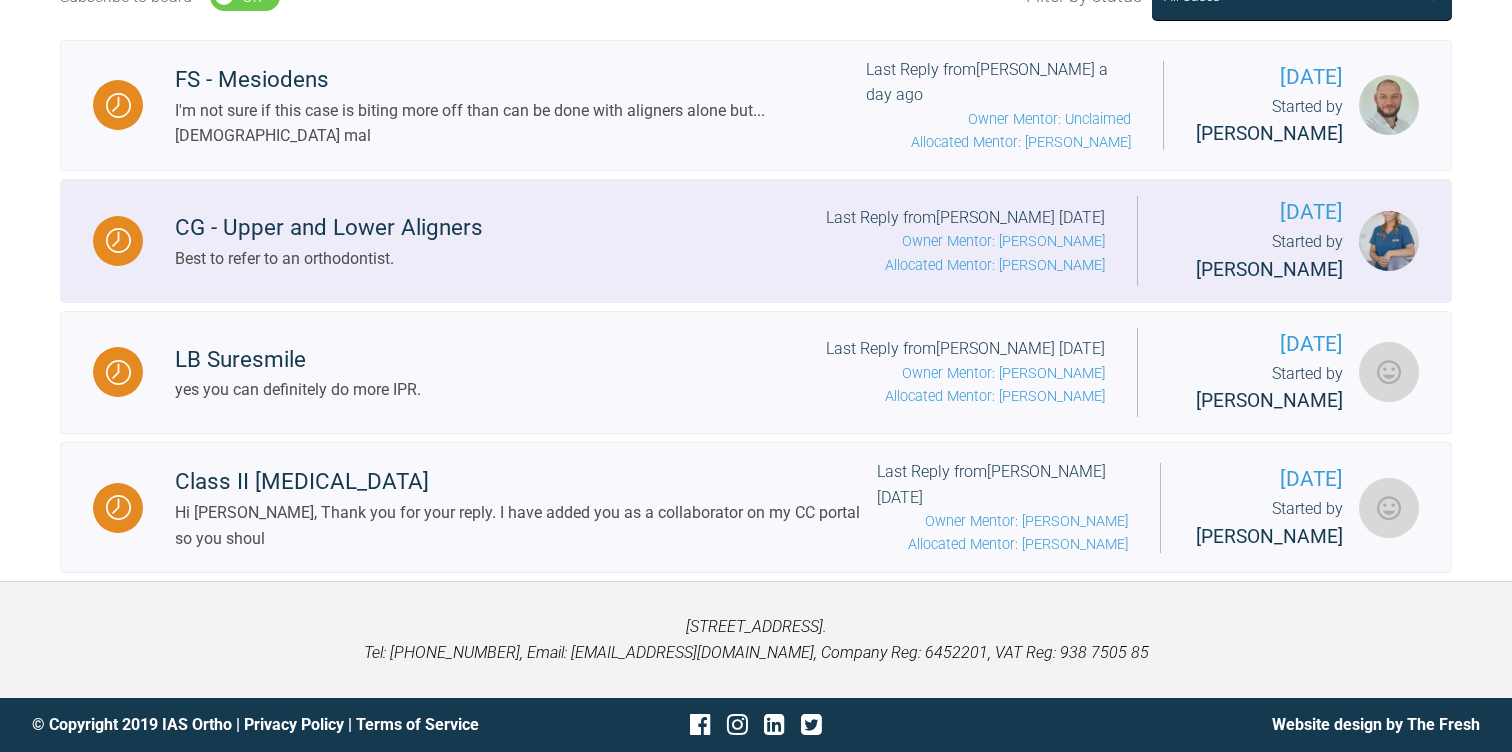 click on "CG - Upper and Lower Aligners" at bounding box center (329, 228) 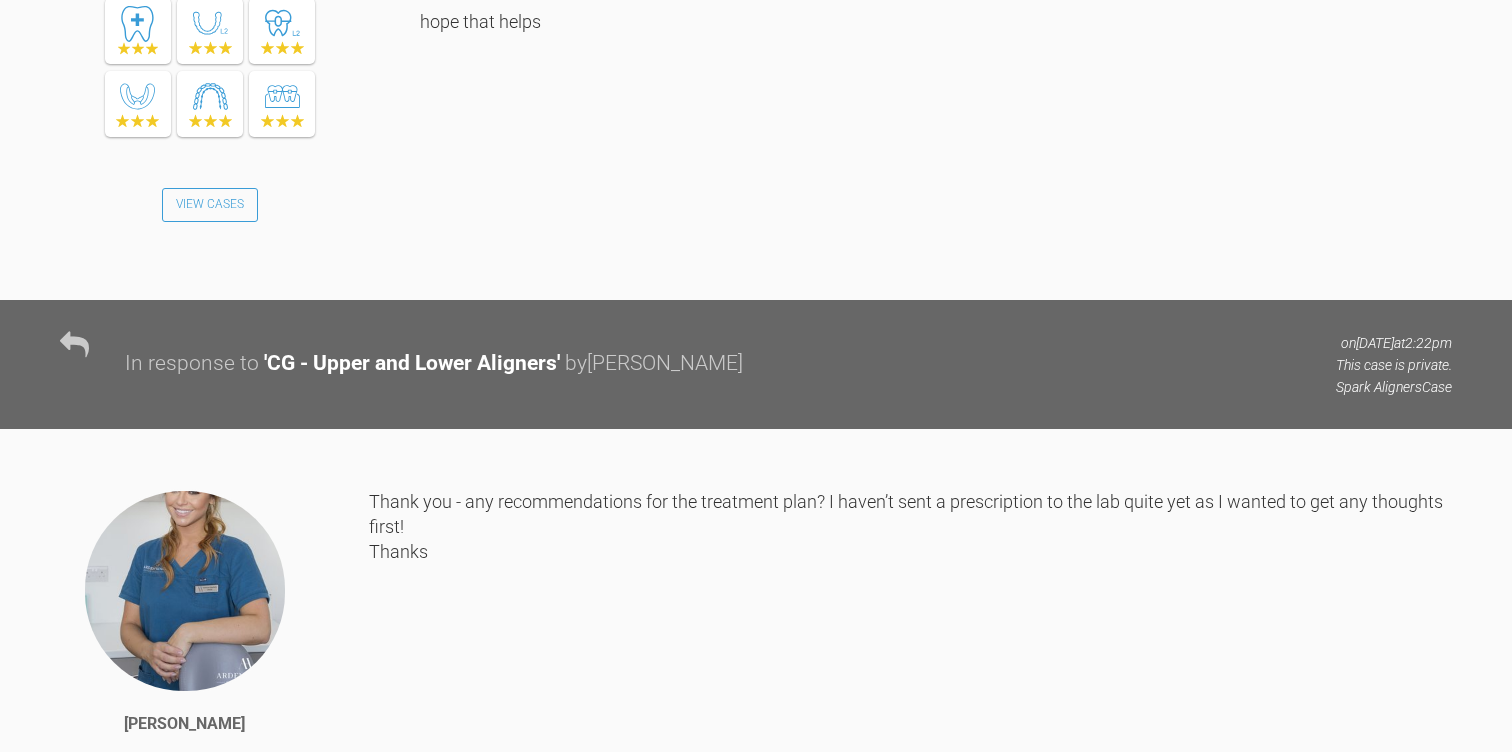 scroll, scrollTop: 1896, scrollLeft: 0, axis: vertical 